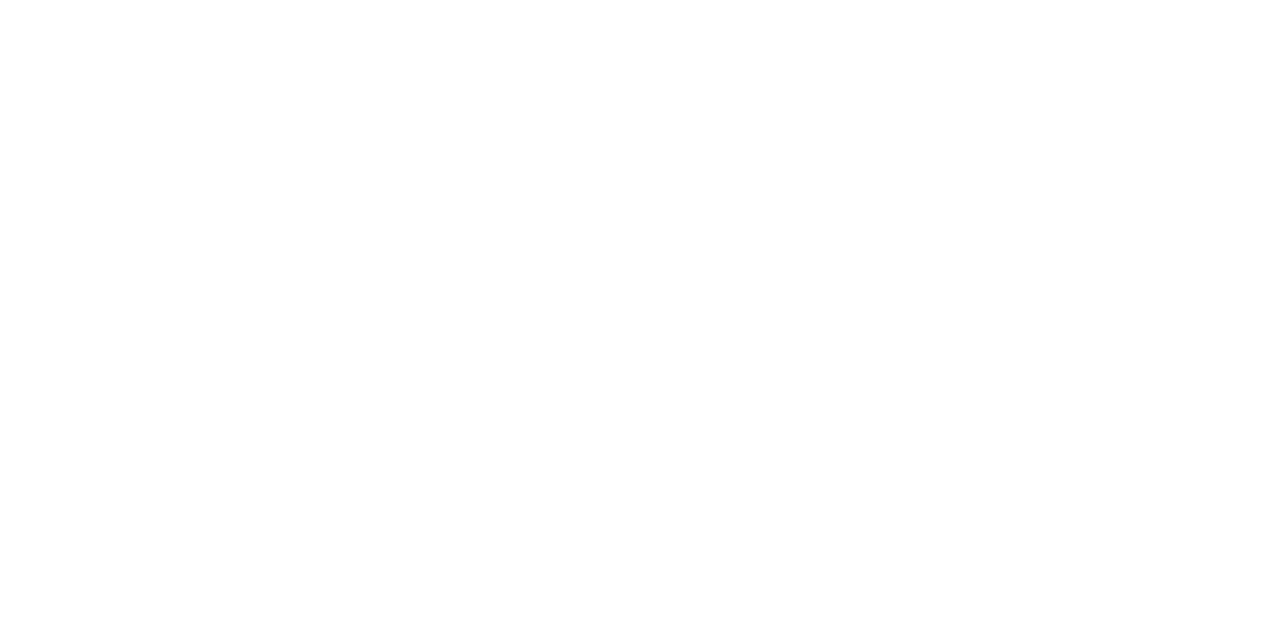 scroll, scrollTop: 0, scrollLeft: 0, axis: both 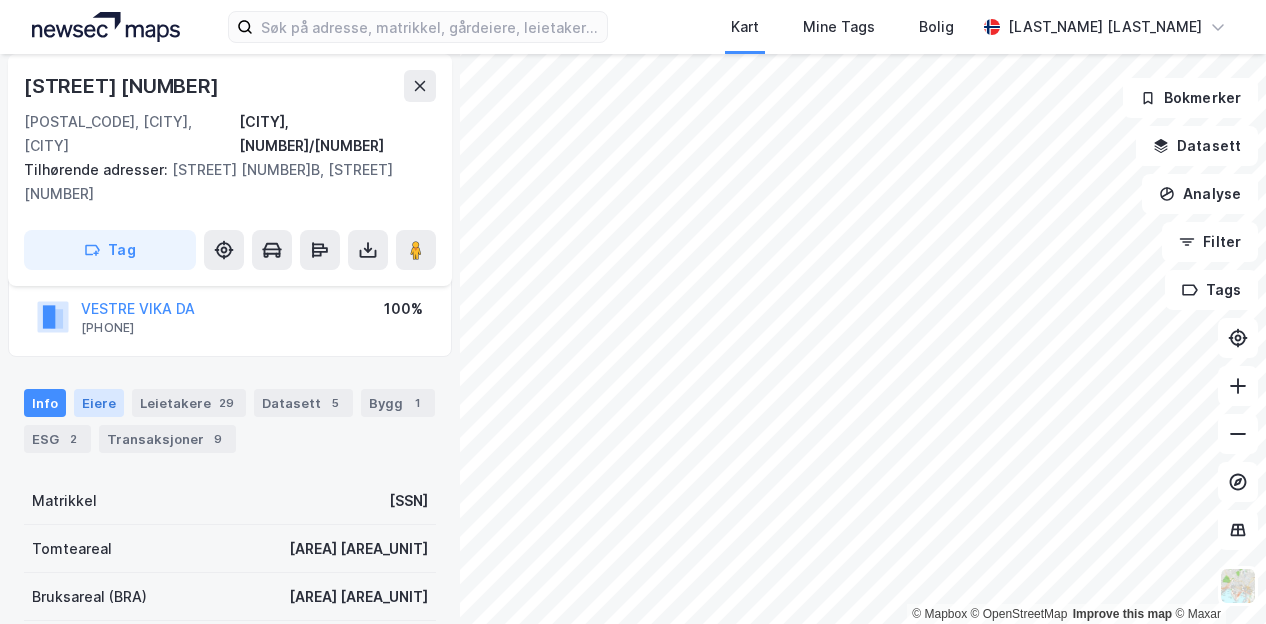 click on "Eiere" at bounding box center (99, 403) 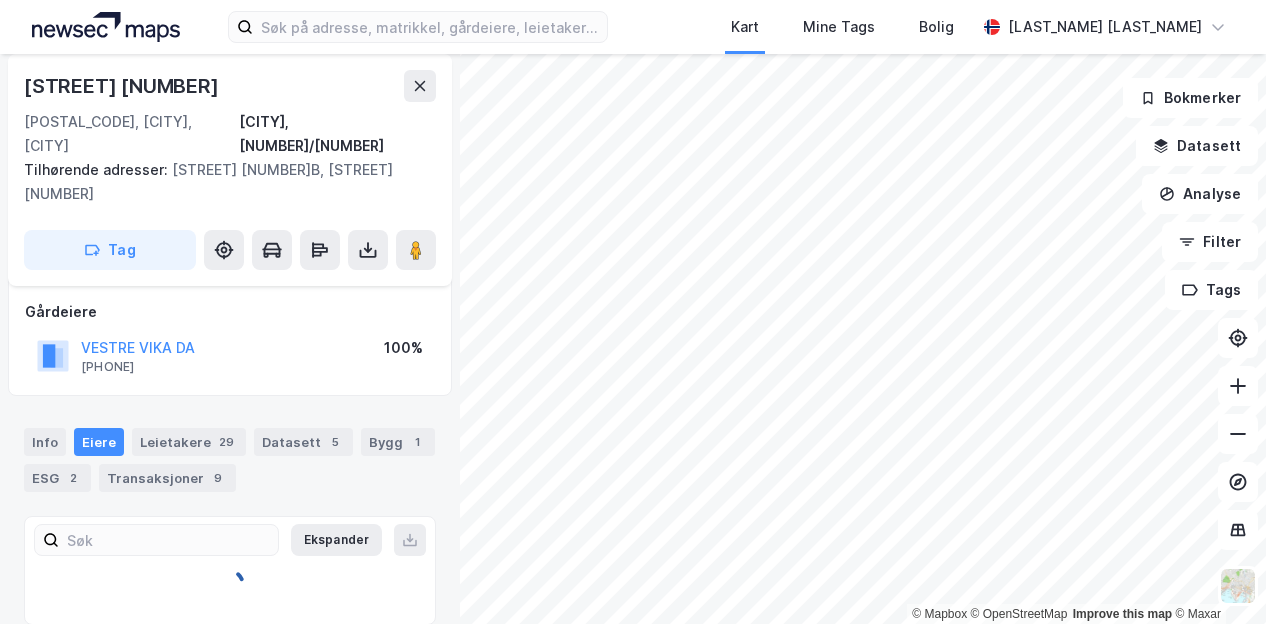 scroll, scrollTop: 146, scrollLeft: 0, axis: vertical 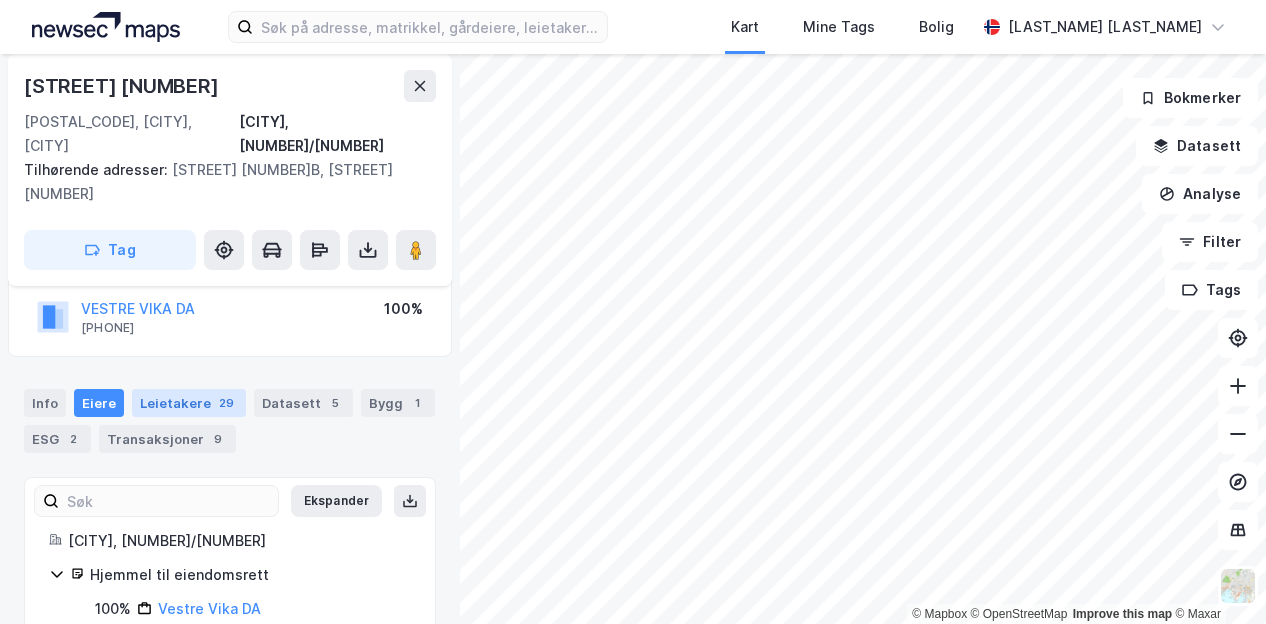 click on "Leietakere 29" at bounding box center (189, 403) 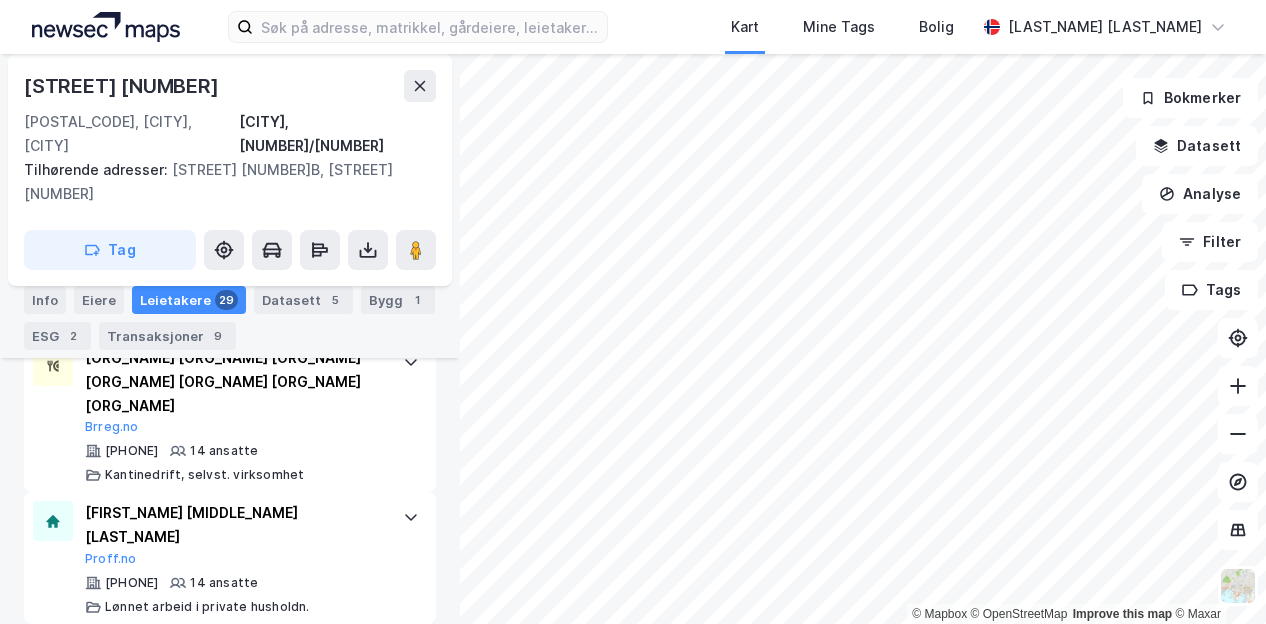 scroll, scrollTop: 1818, scrollLeft: 0, axis: vertical 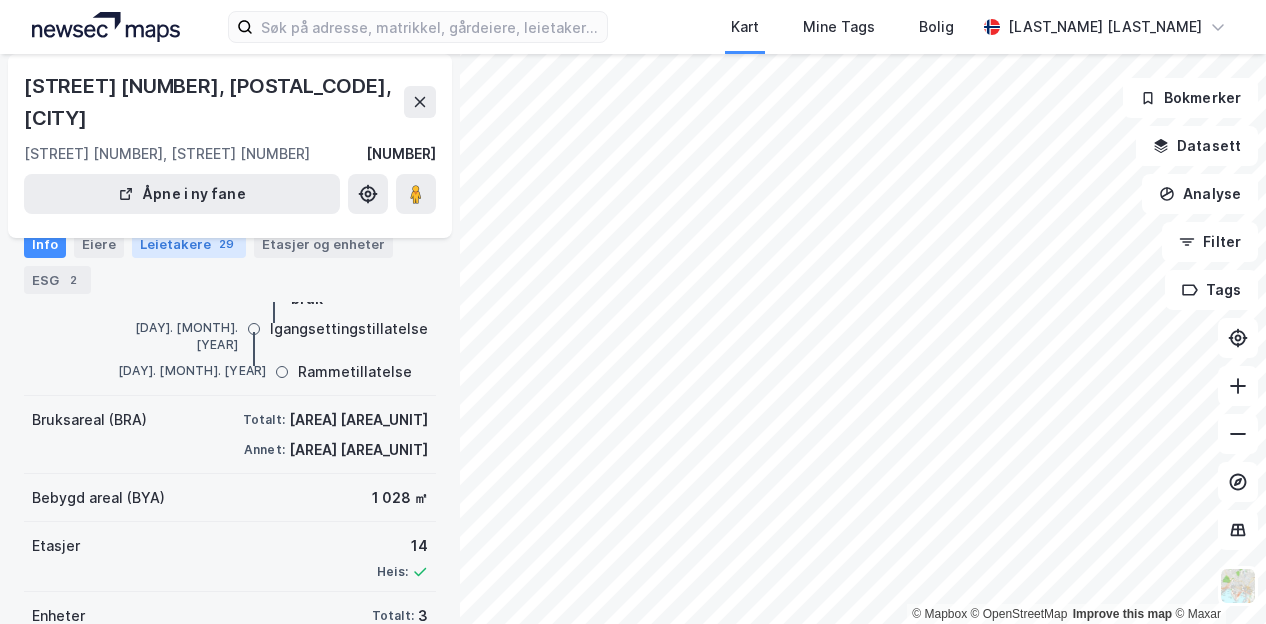 click on "Leietakere 29" at bounding box center (189, 244) 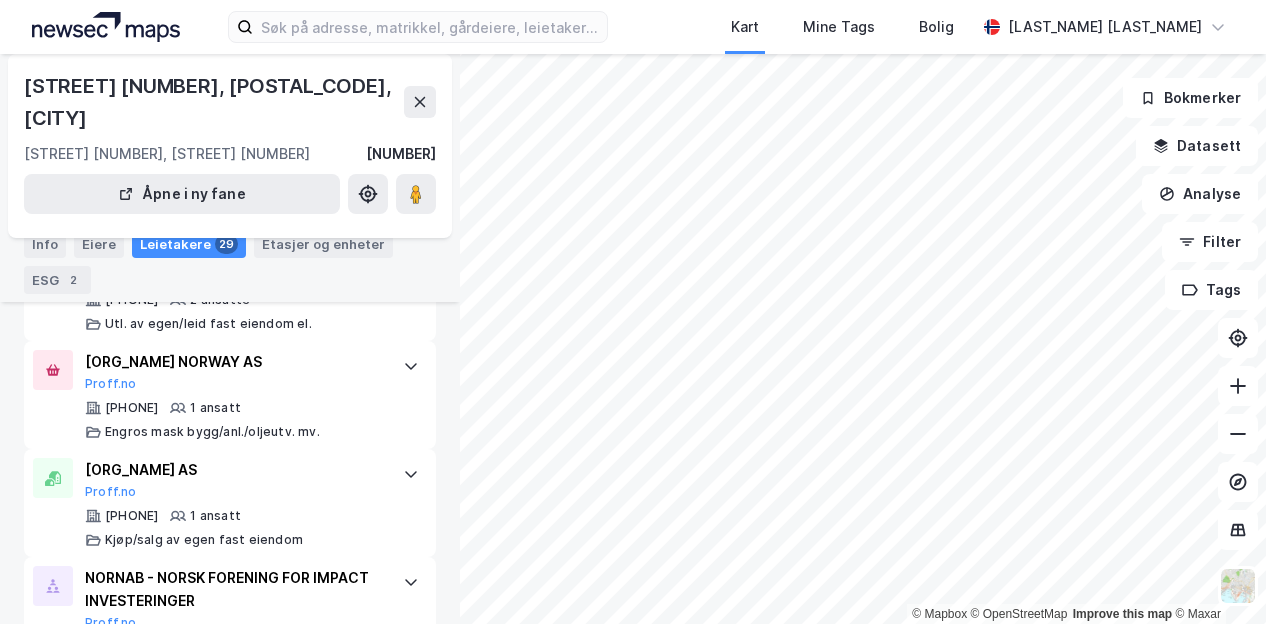 scroll, scrollTop: 3110, scrollLeft: 0, axis: vertical 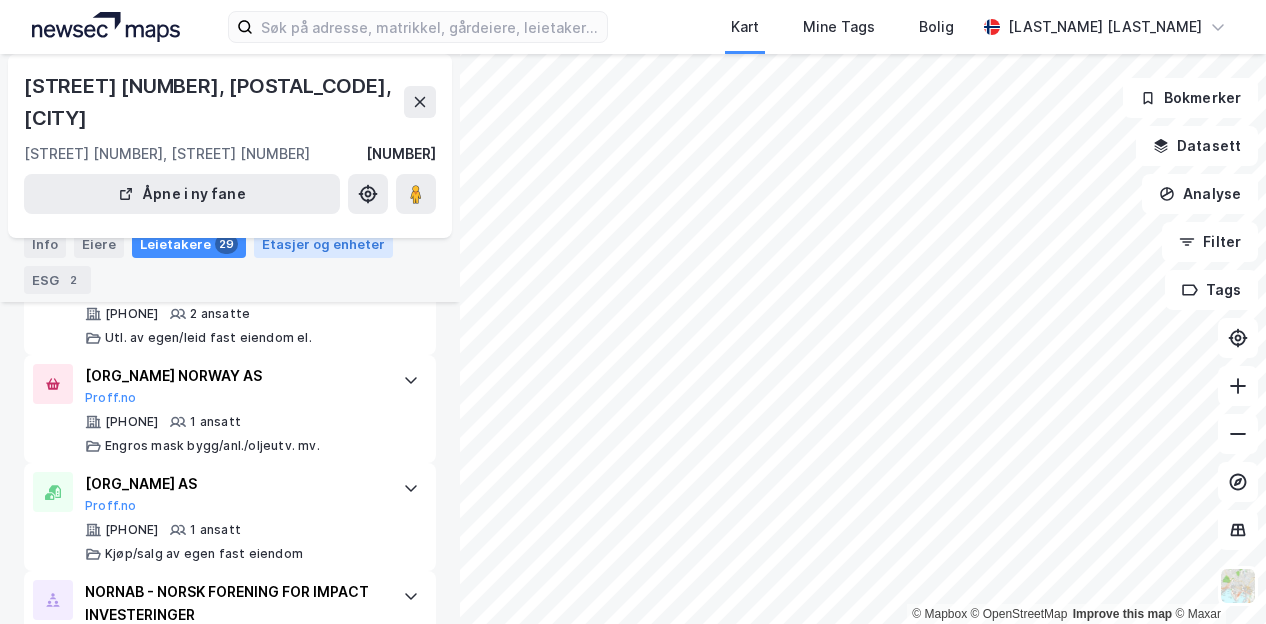 click on "Etasjer og enheter" at bounding box center [323, 244] 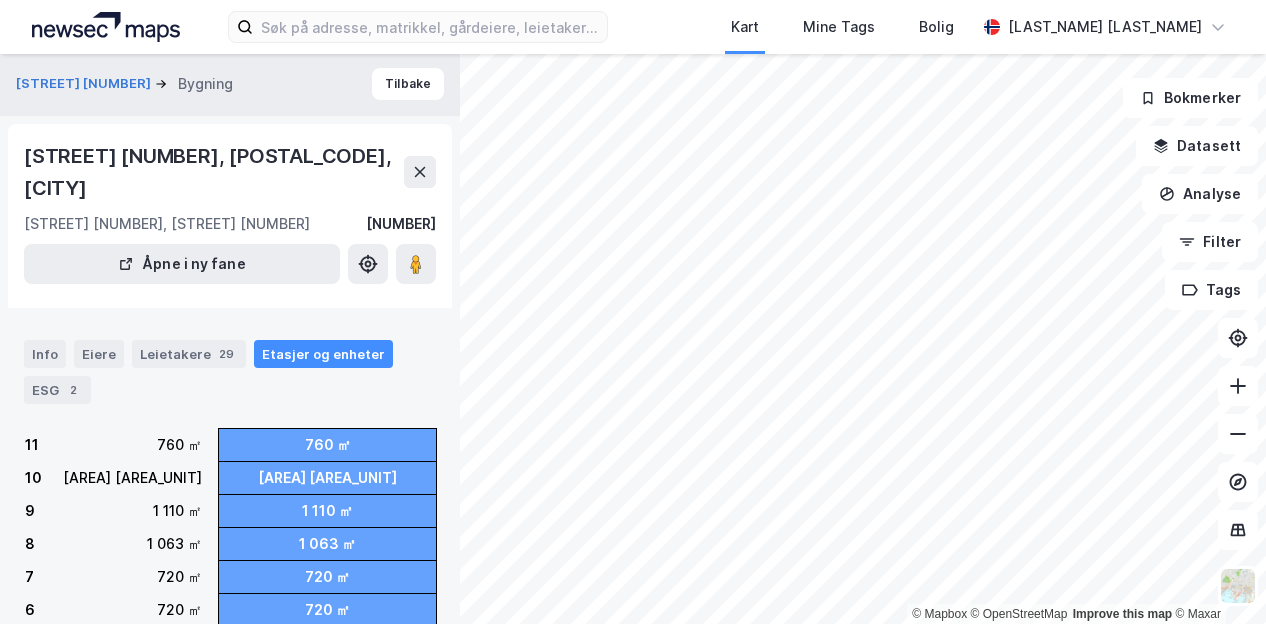 scroll, scrollTop: 0, scrollLeft: 0, axis: both 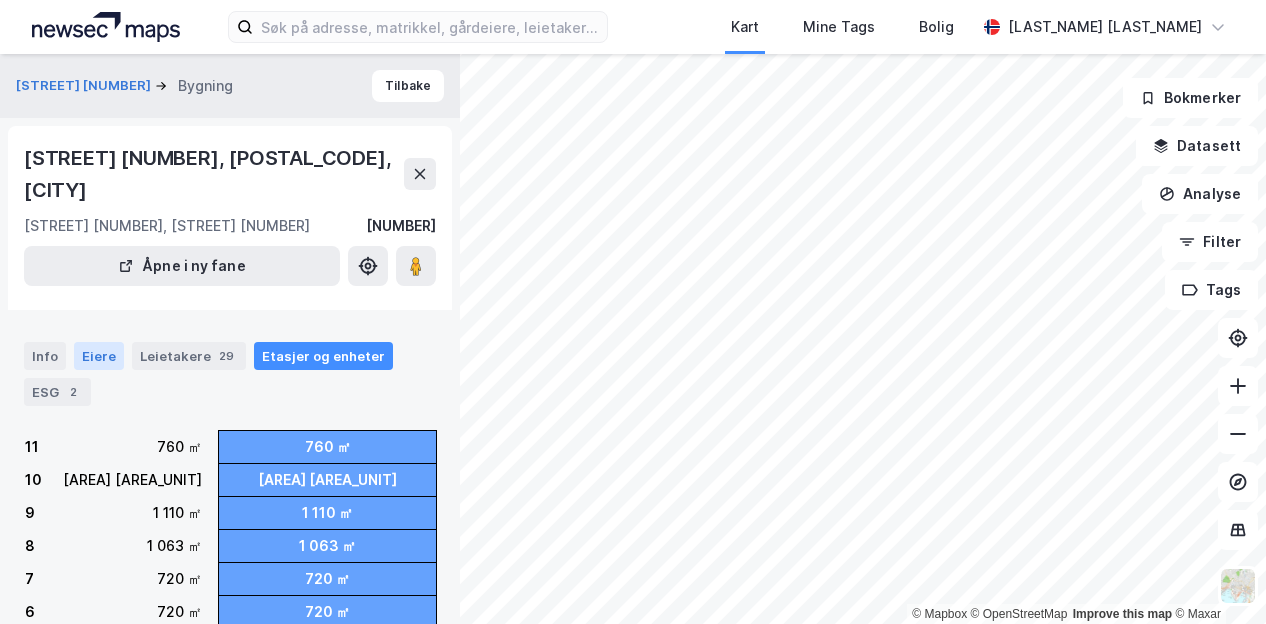 click on "Eiere" at bounding box center (99, 356) 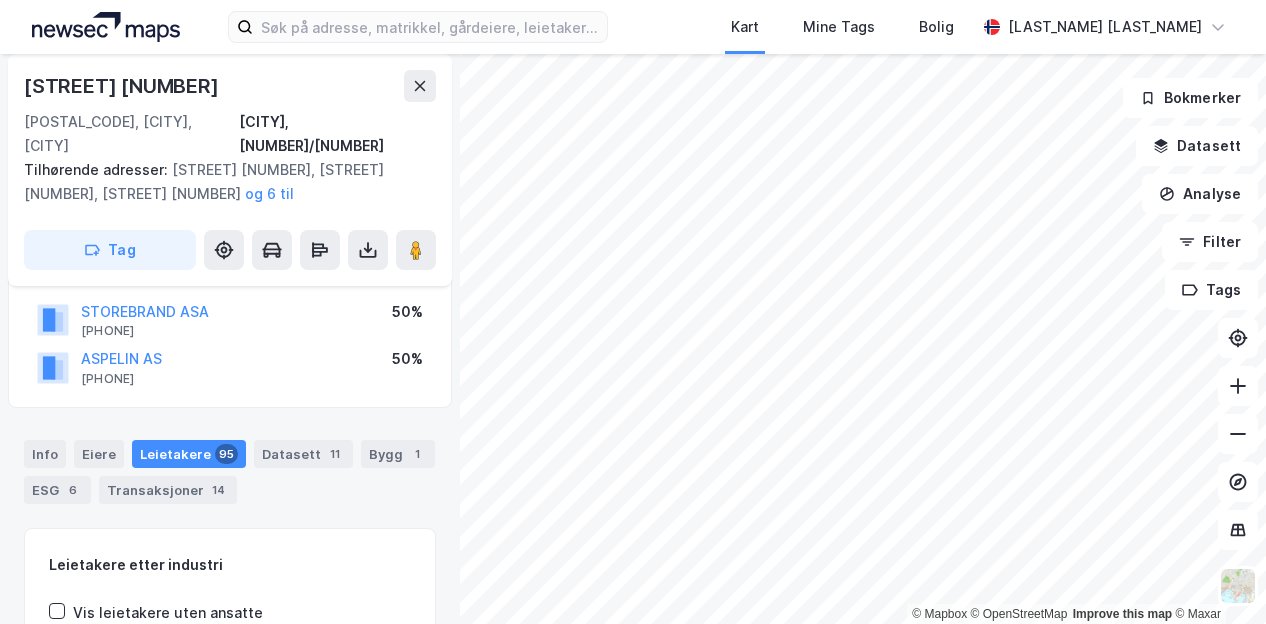 scroll, scrollTop: 221, scrollLeft: 0, axis: vertical 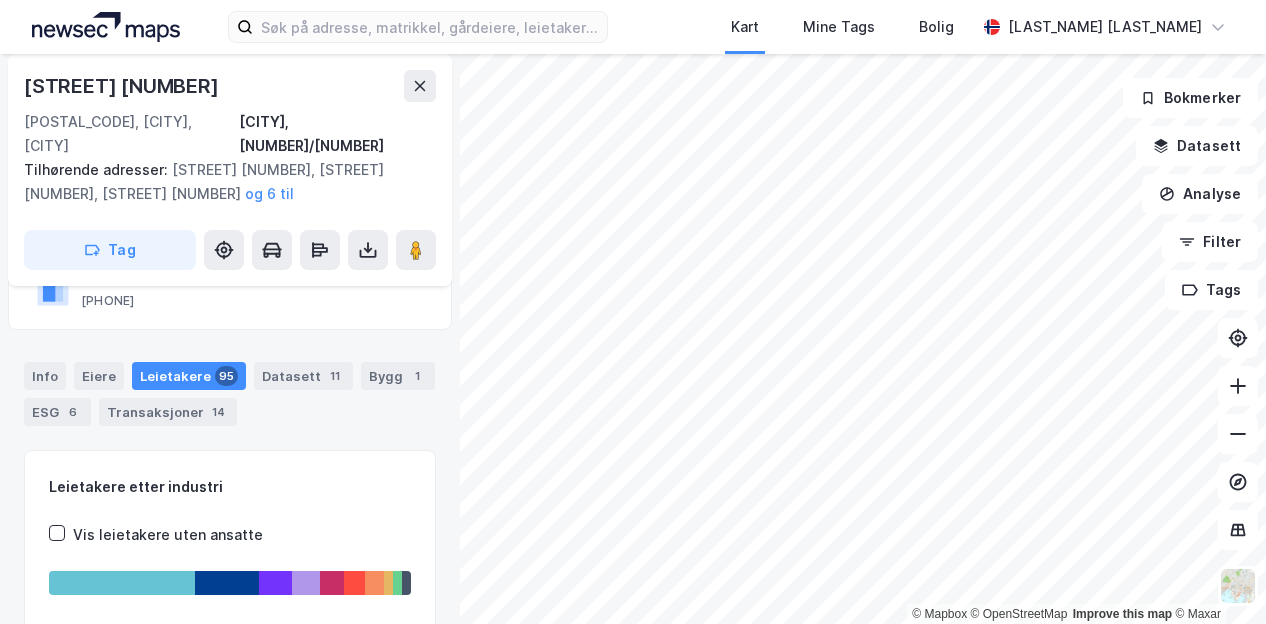 click on "Leietakere 95" at bounding box center [189, 376] 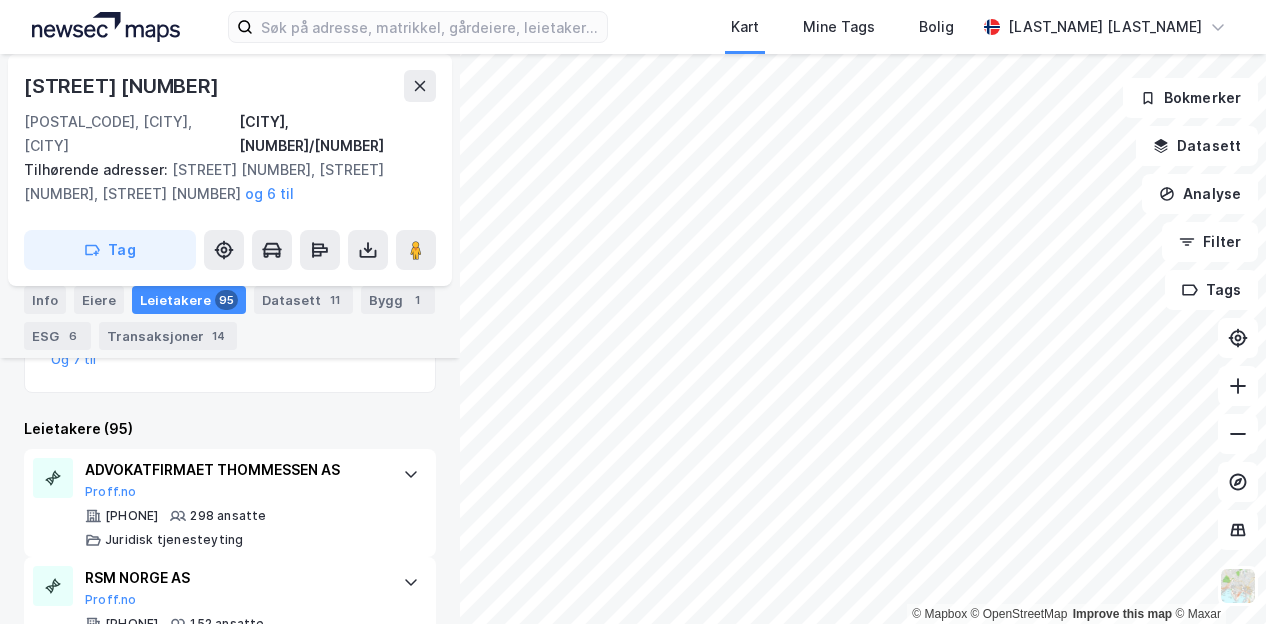 scroll, scrollTop: 589, scrollLeft: 0, axis: vertical 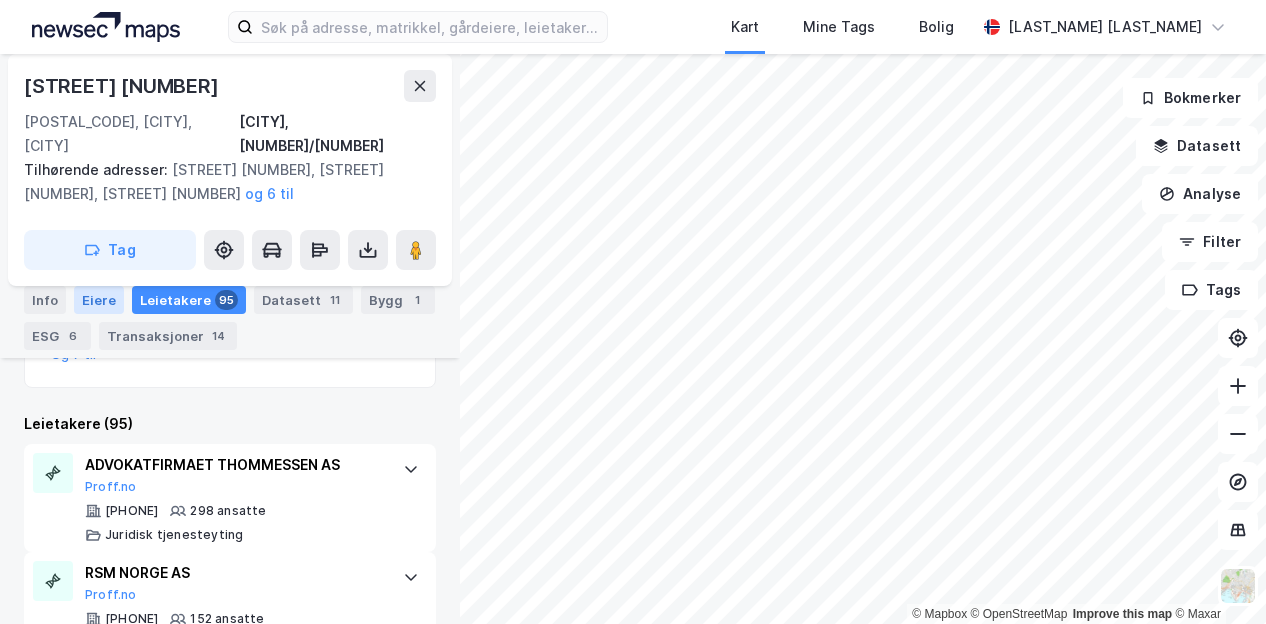 click on "Eiere" at bounding box center [99, 300] 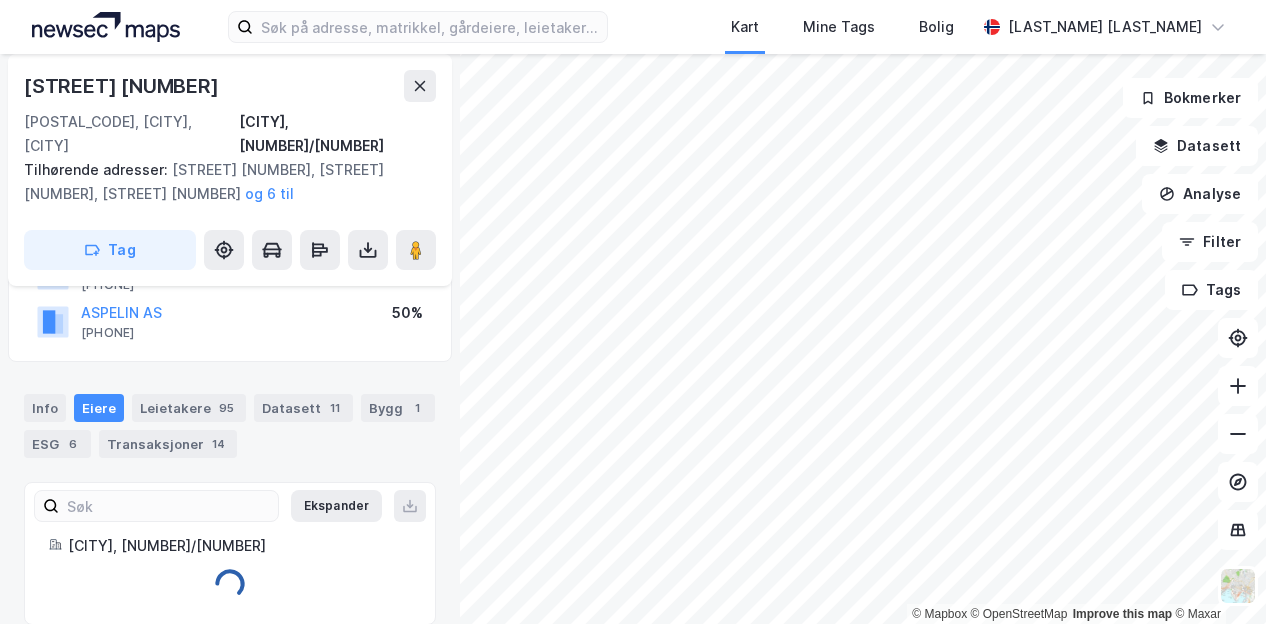 scroll, scrollTop: 283, scrollLeft: 0, axis: vertical 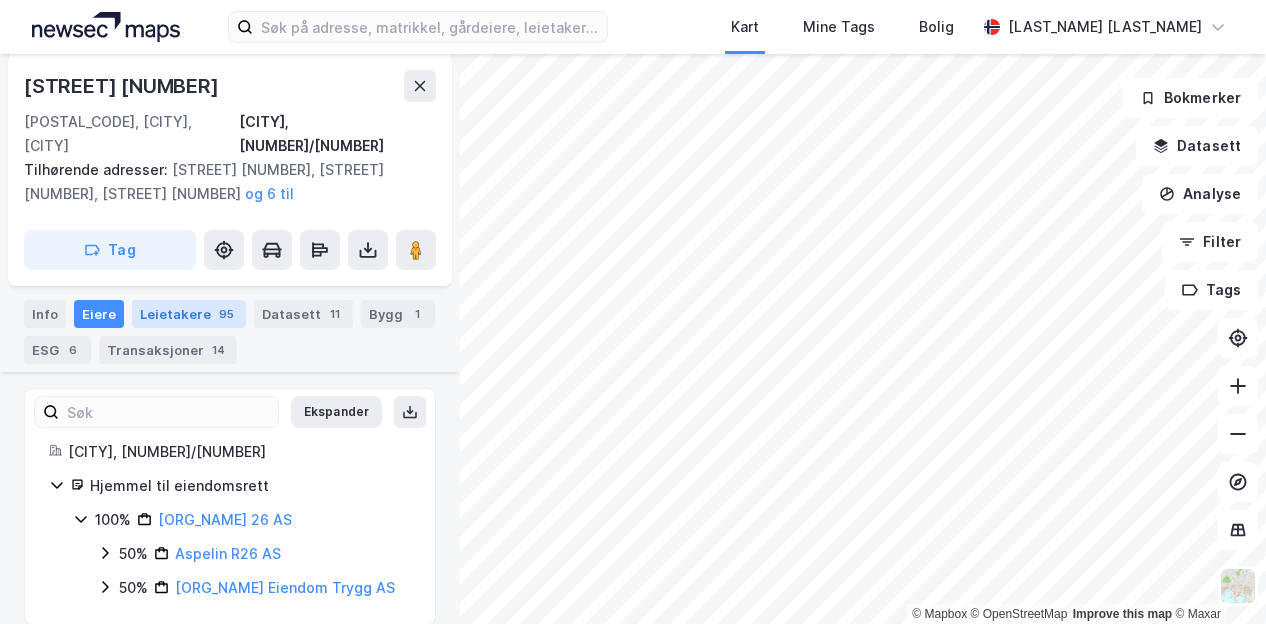 click on "Leietakere 95" at bounding box center (189, 314) 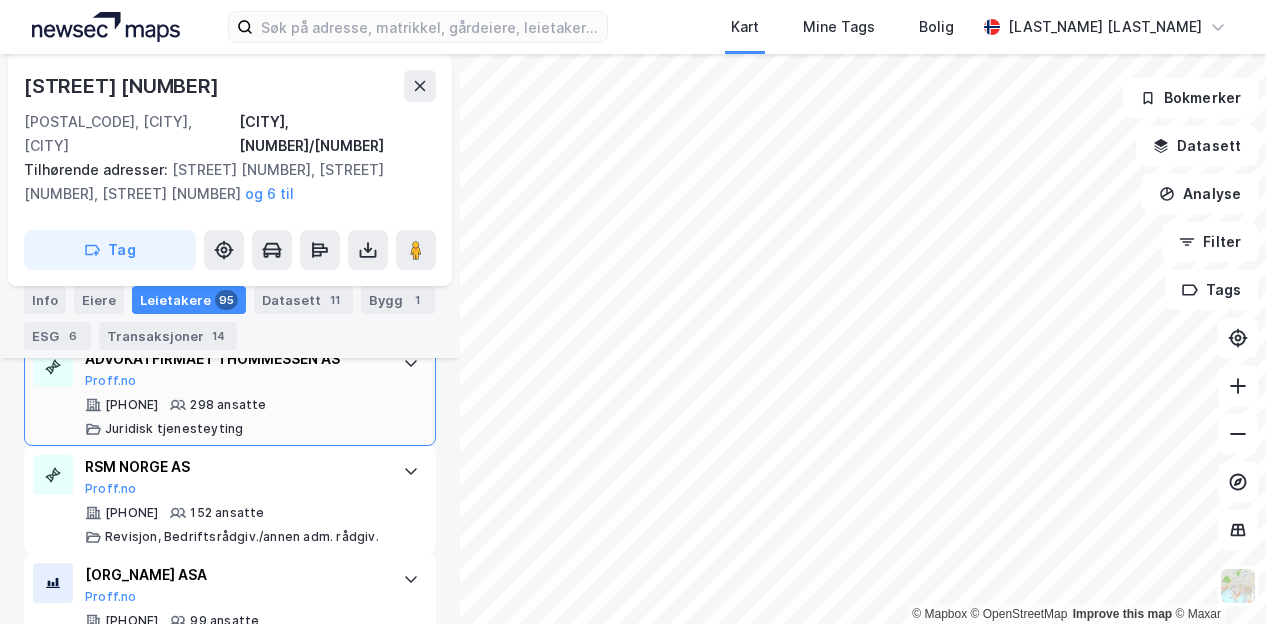scroll, scrollTop: 757, scrollLeft: 0, axis: vertical 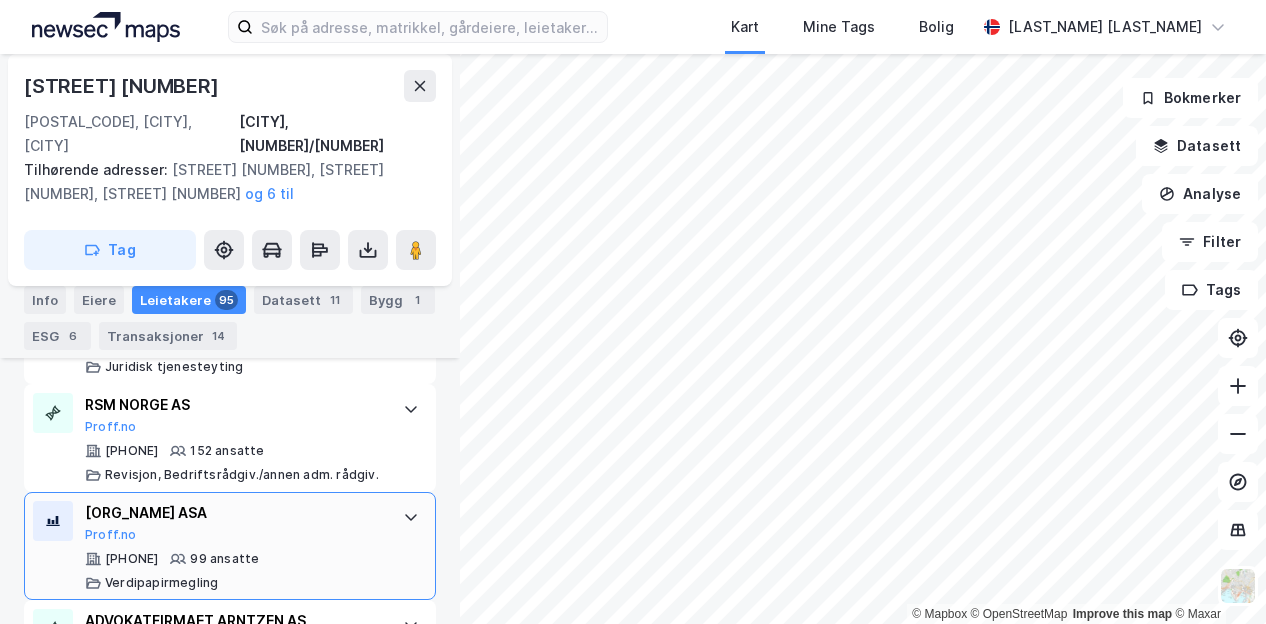 click on "[COMPANY_NAME] [COMPANY_NAME]" at bounding box center [234, 522] 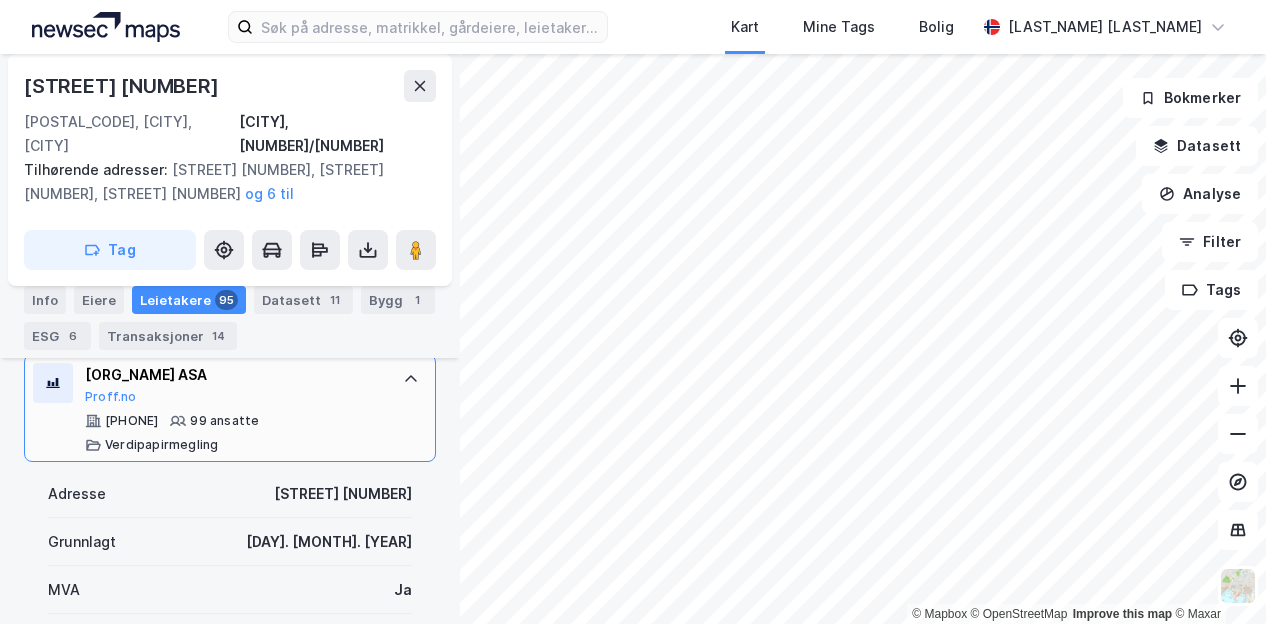 scroll, scrollTop: 896, scrollLeft: 0, axis: vertical 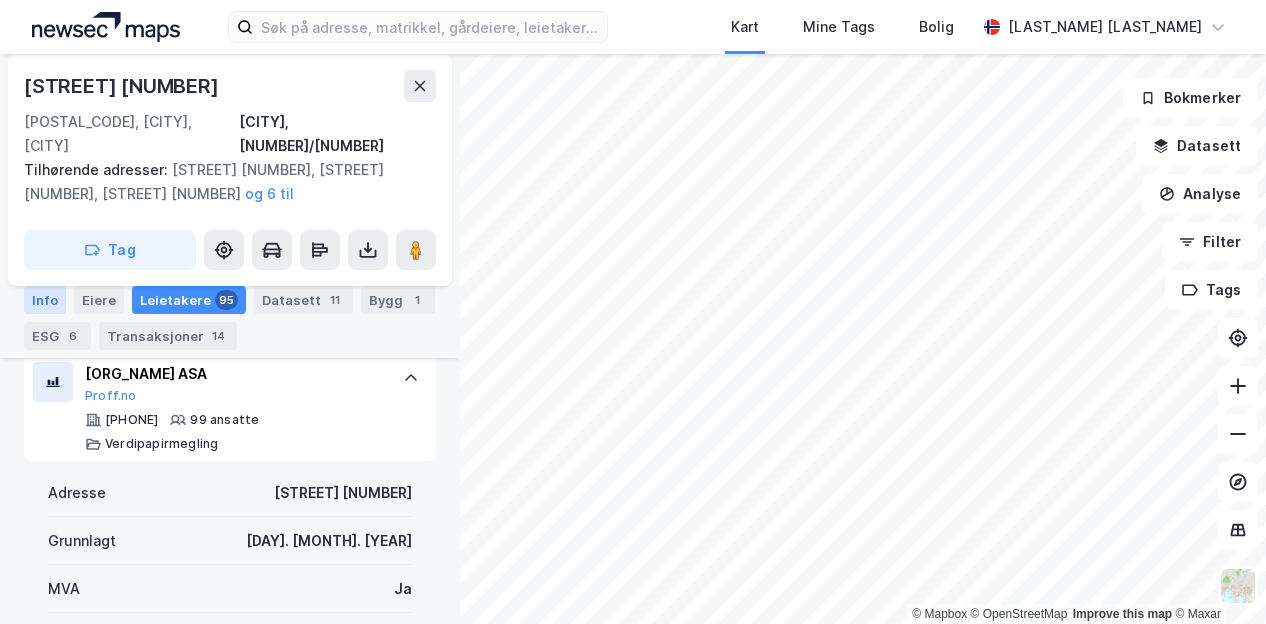 click on "Info" at bounding box center [45, 300] 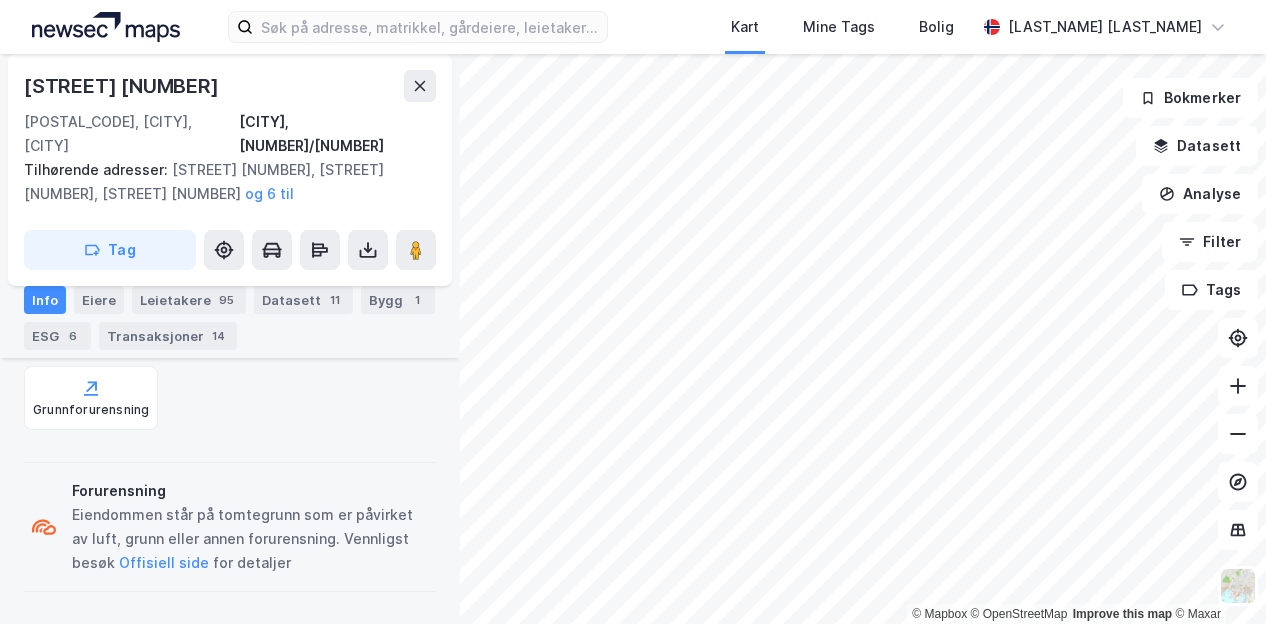 scroll, scrollTop: 760, scrollLeft: 0, axis: vertical 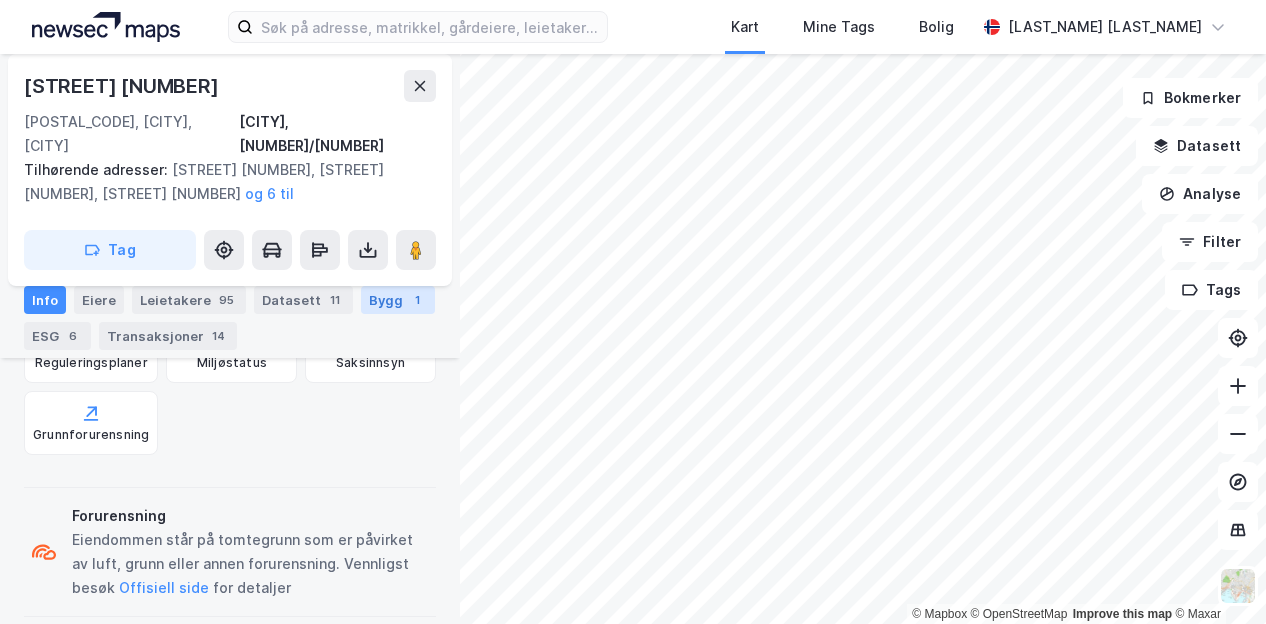 click on "Bygg 1" at bounding box center (398, 300) 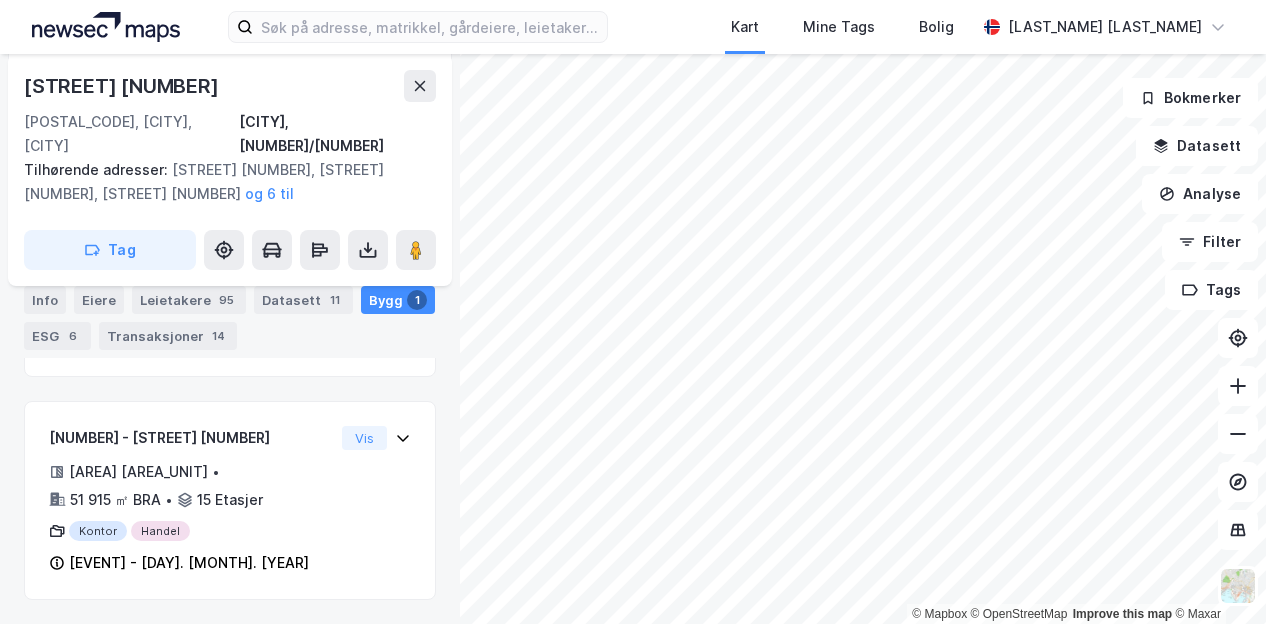 scroll, scrollTop: 360, scrollLeft: 0, axis: vertical 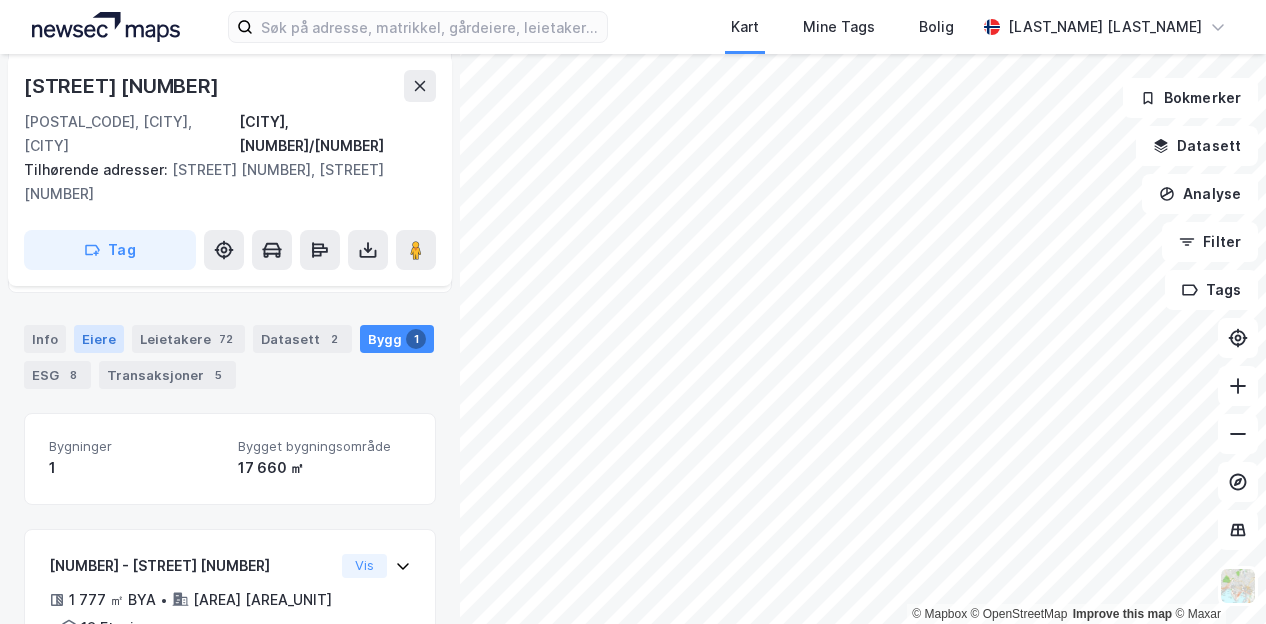 click on "Eiere" at bounding box center (99, 339) 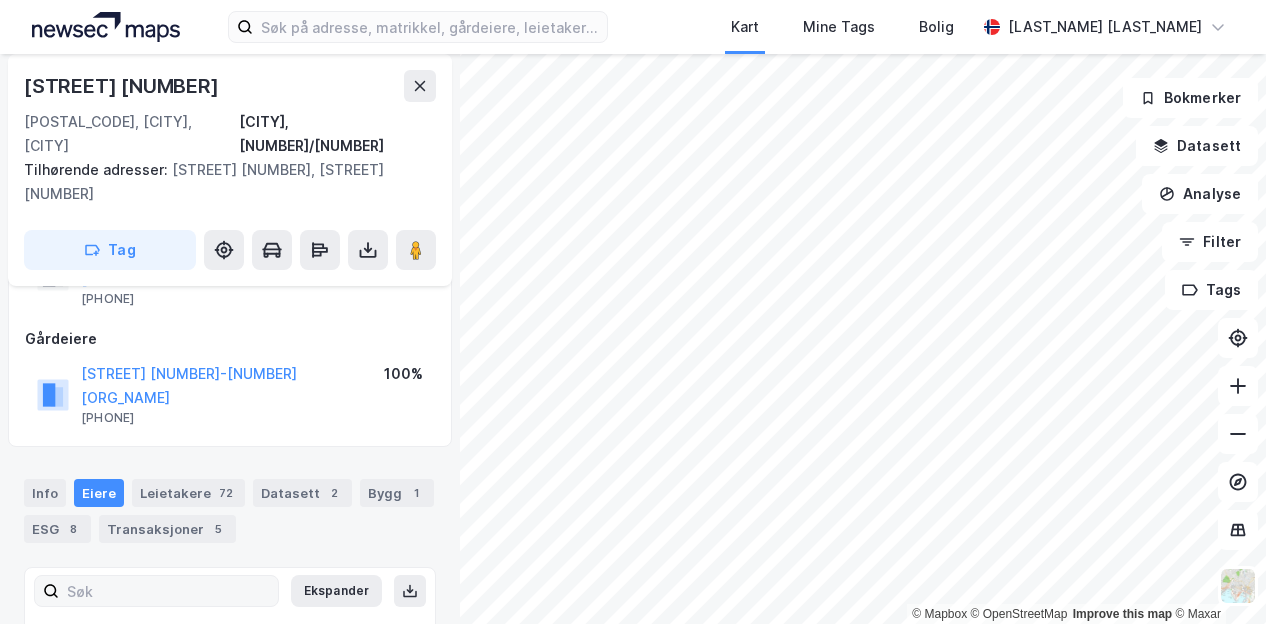 scroll, scrollTop: 167, scrollLeft: 0, axis: vertical 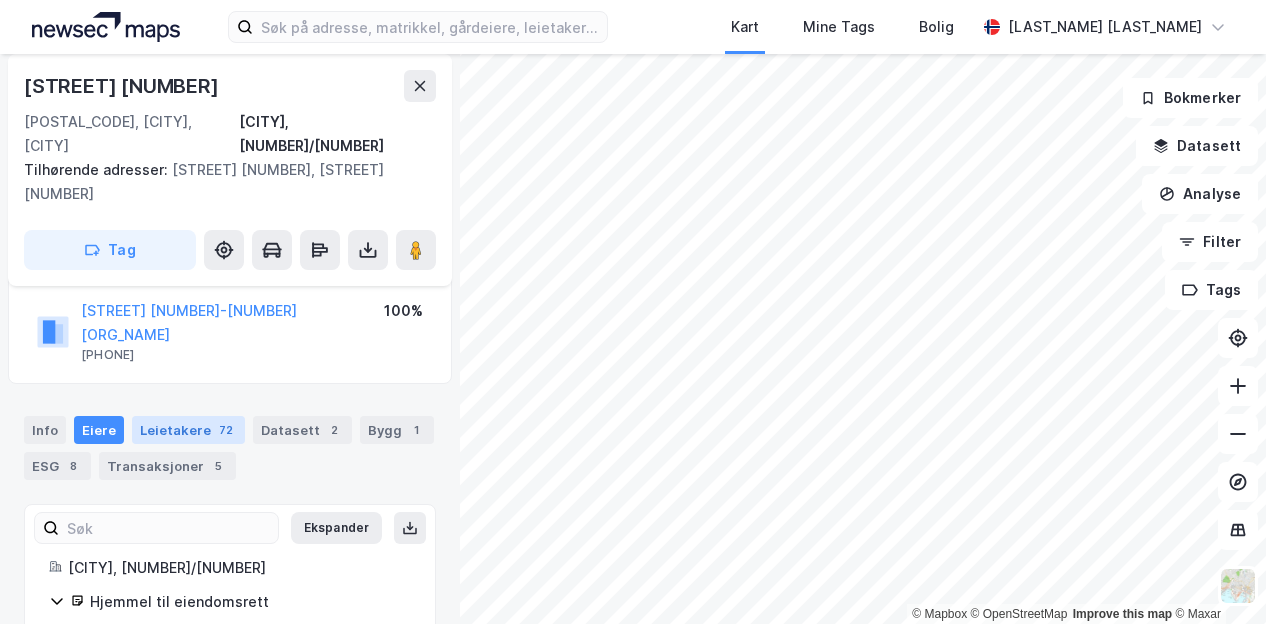 click on "Leietakere 72" at bounding box center [188, 430] 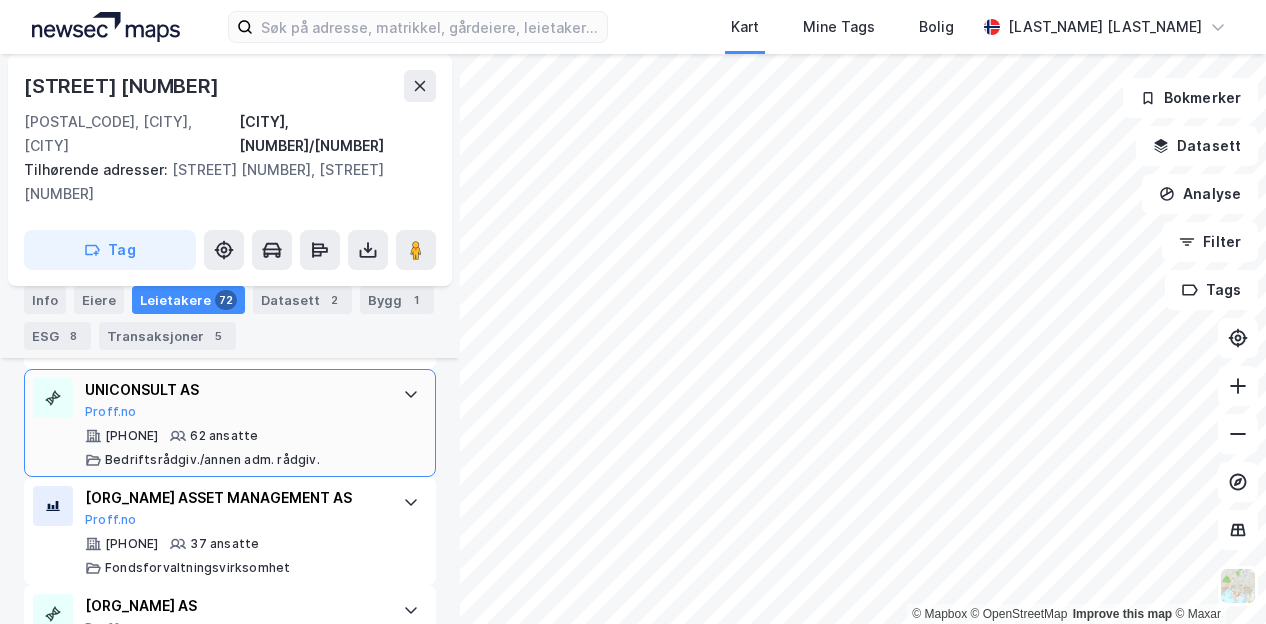 scroll, scrollTop: 1012, scrollLeft: 0, axis: vertical 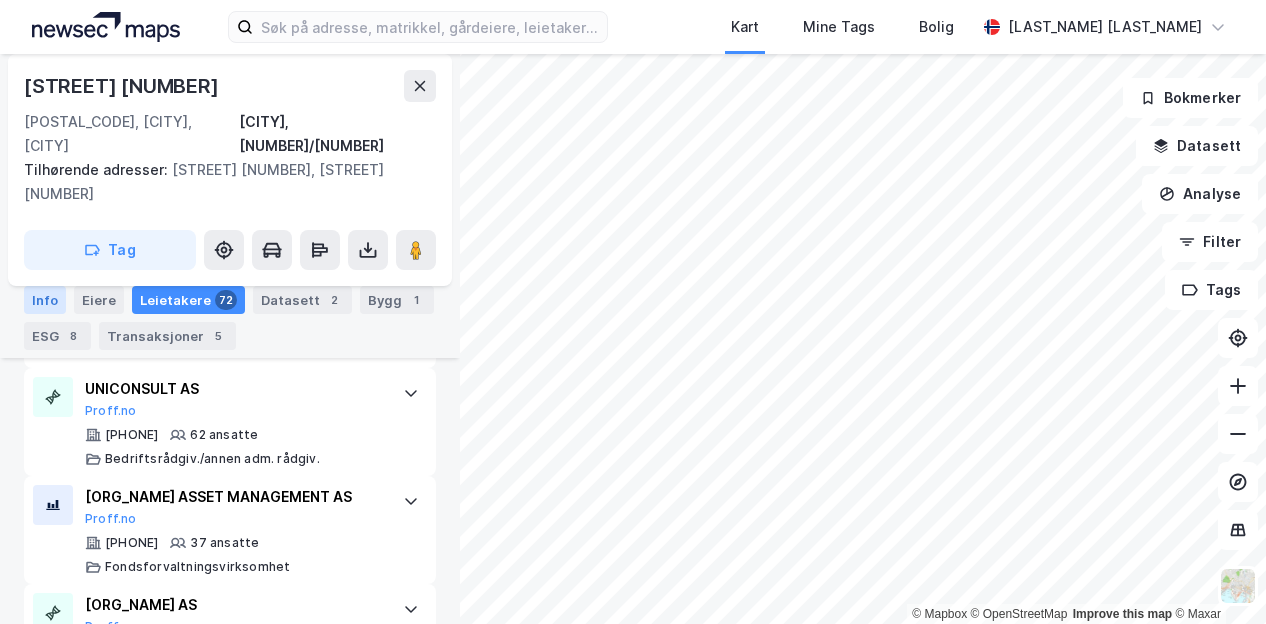 click on "Info" at bounding box center [45, 300] 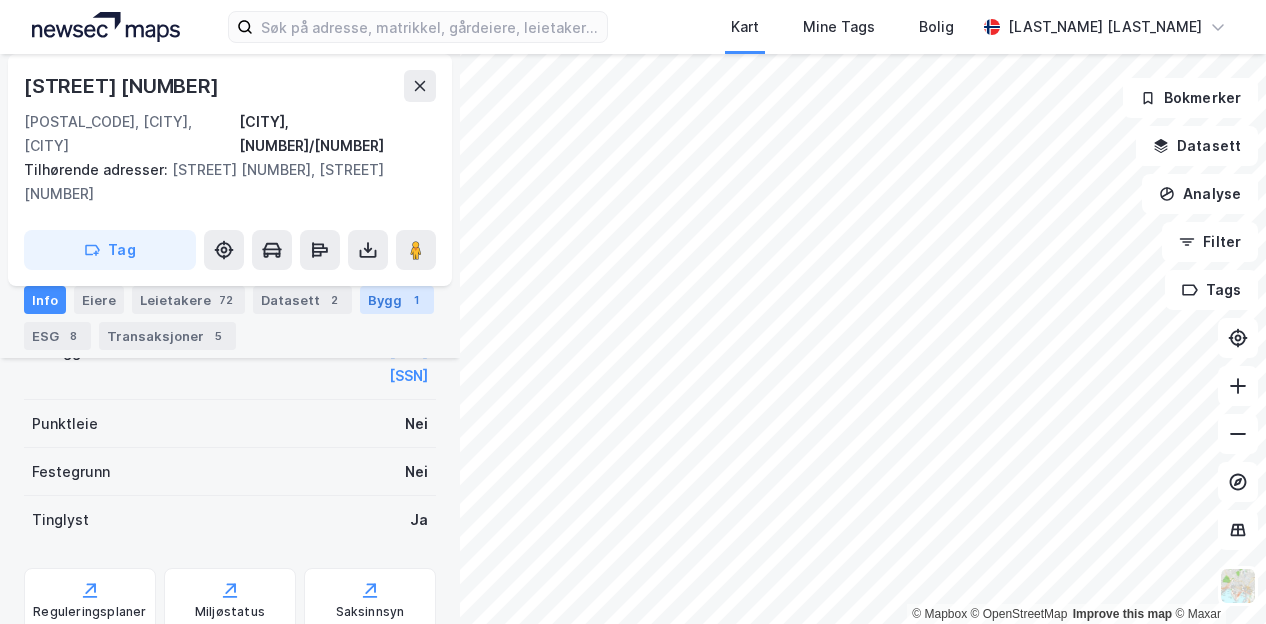 click on "Bygg 1" at bounding box center [397, 300] 